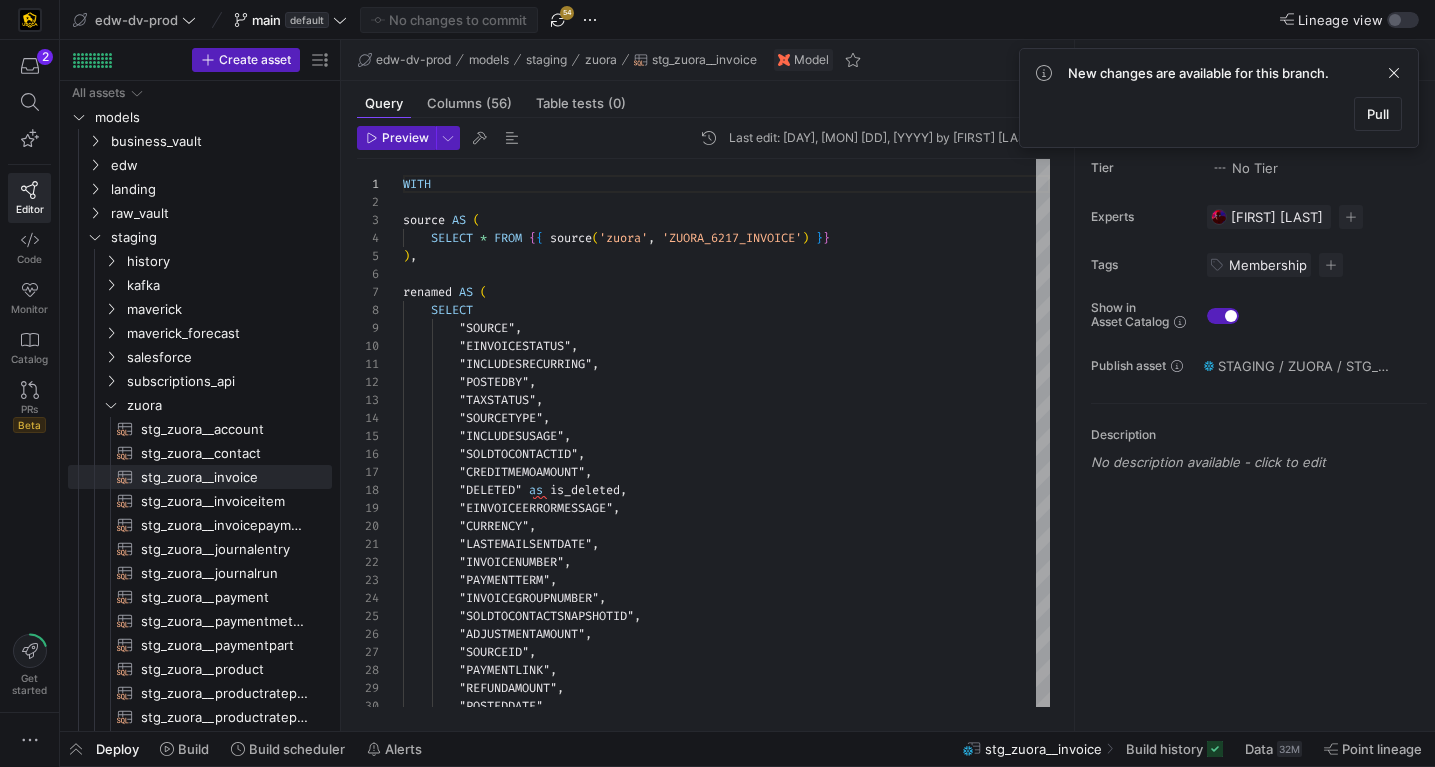 scroll, scrollTop: 0, scrollLeft: 0, axis: both 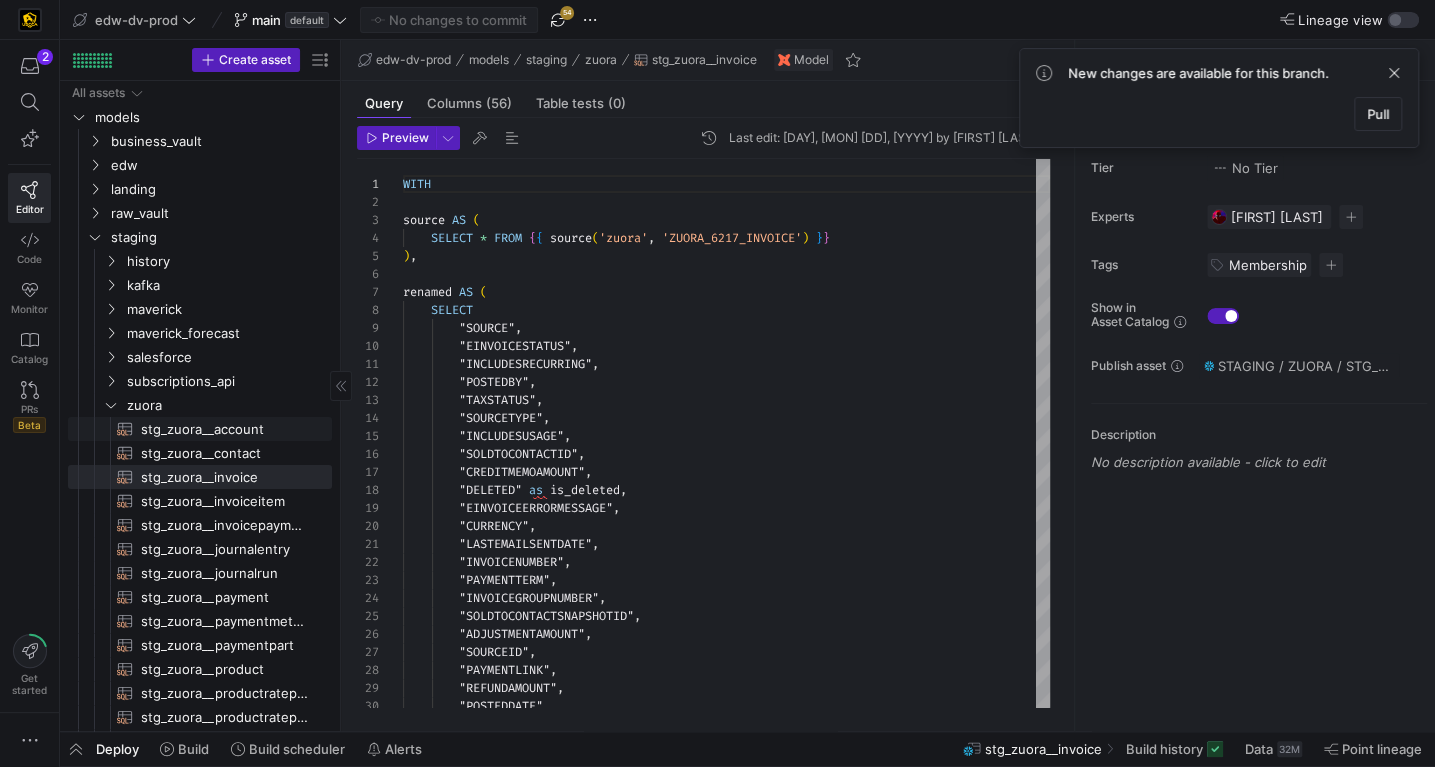 click on "stg_zuora__account​​​​​​​​​​" 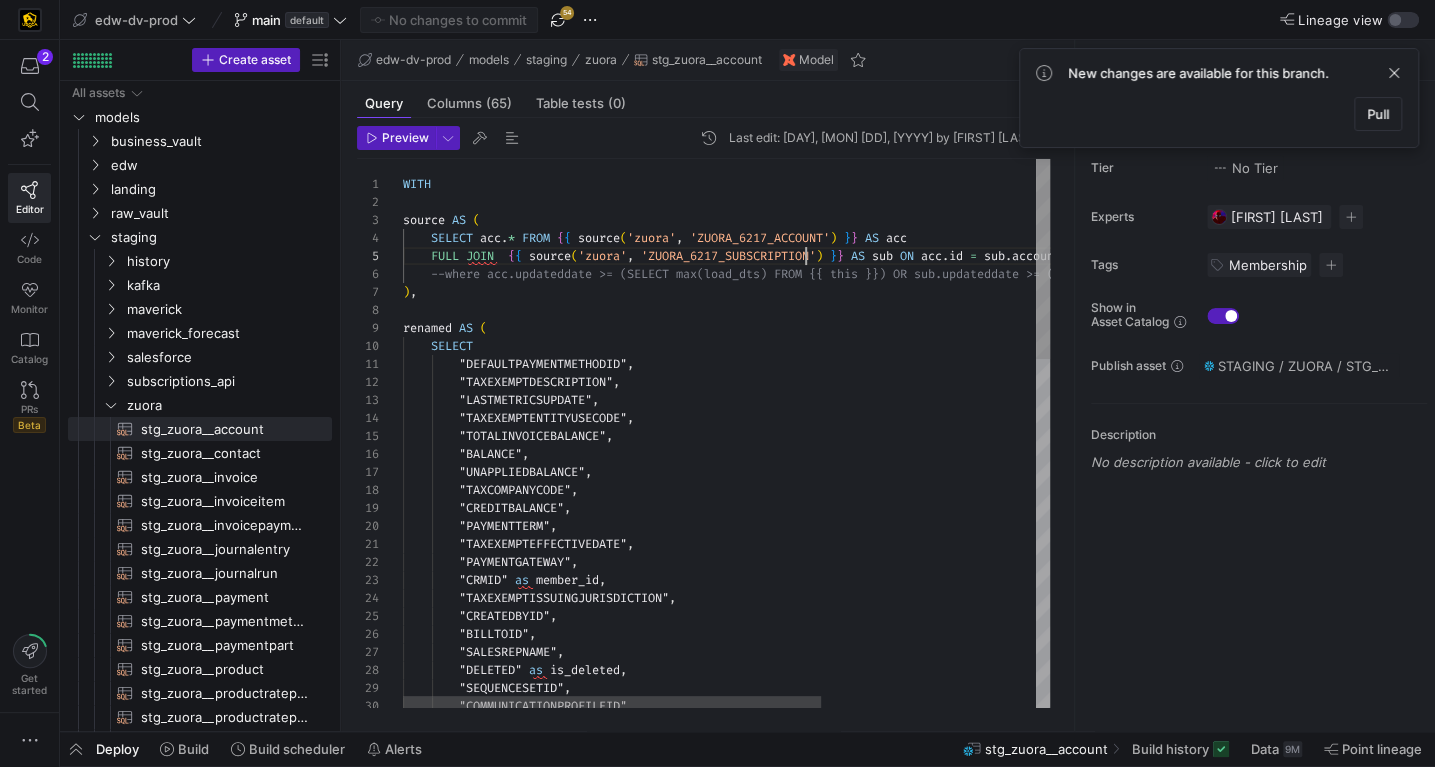 scroll, scrollTop: 72, scrollLeft: 403, axis: both 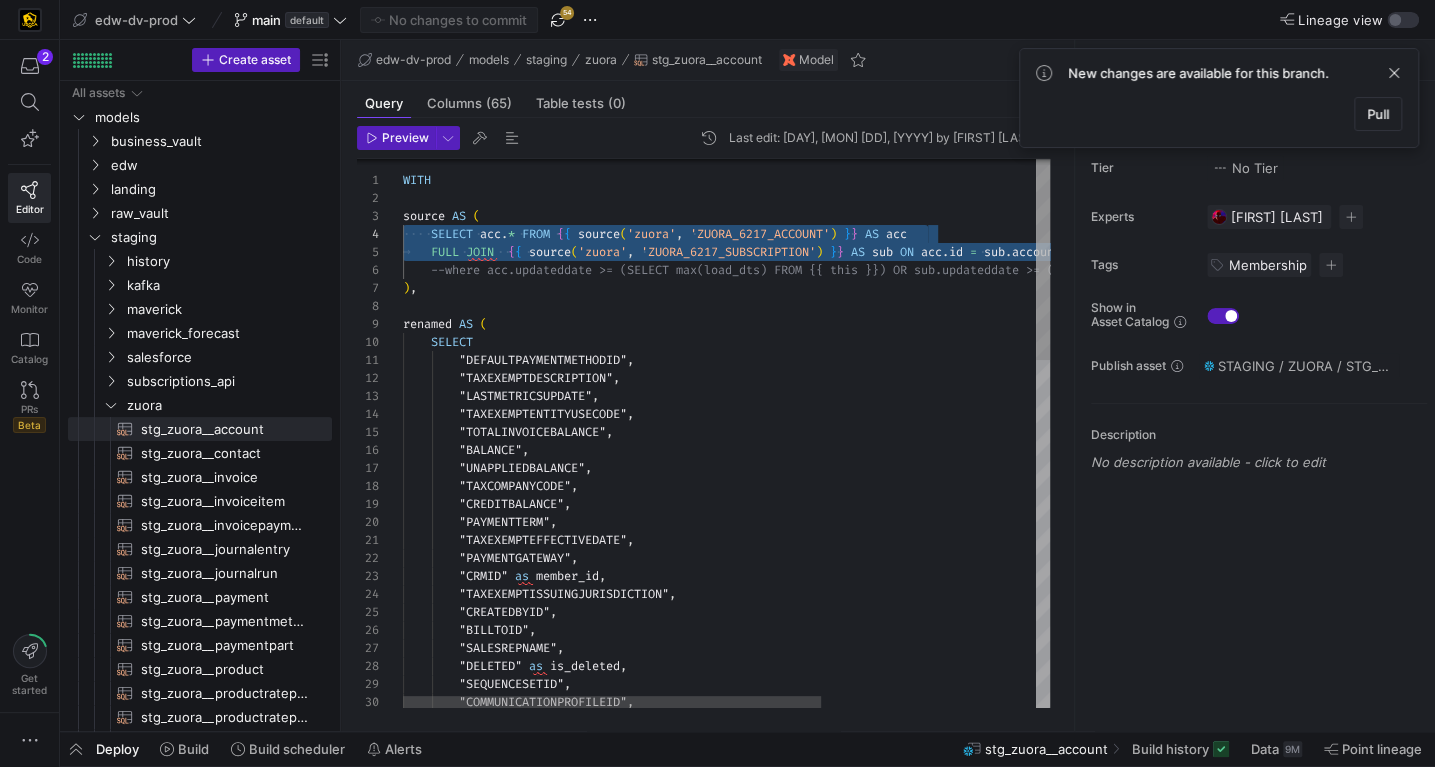 drag, startPoint x: 944, startPoint y: 250, endPoint x: 363, endPoint y: 234, distance: 581.2203 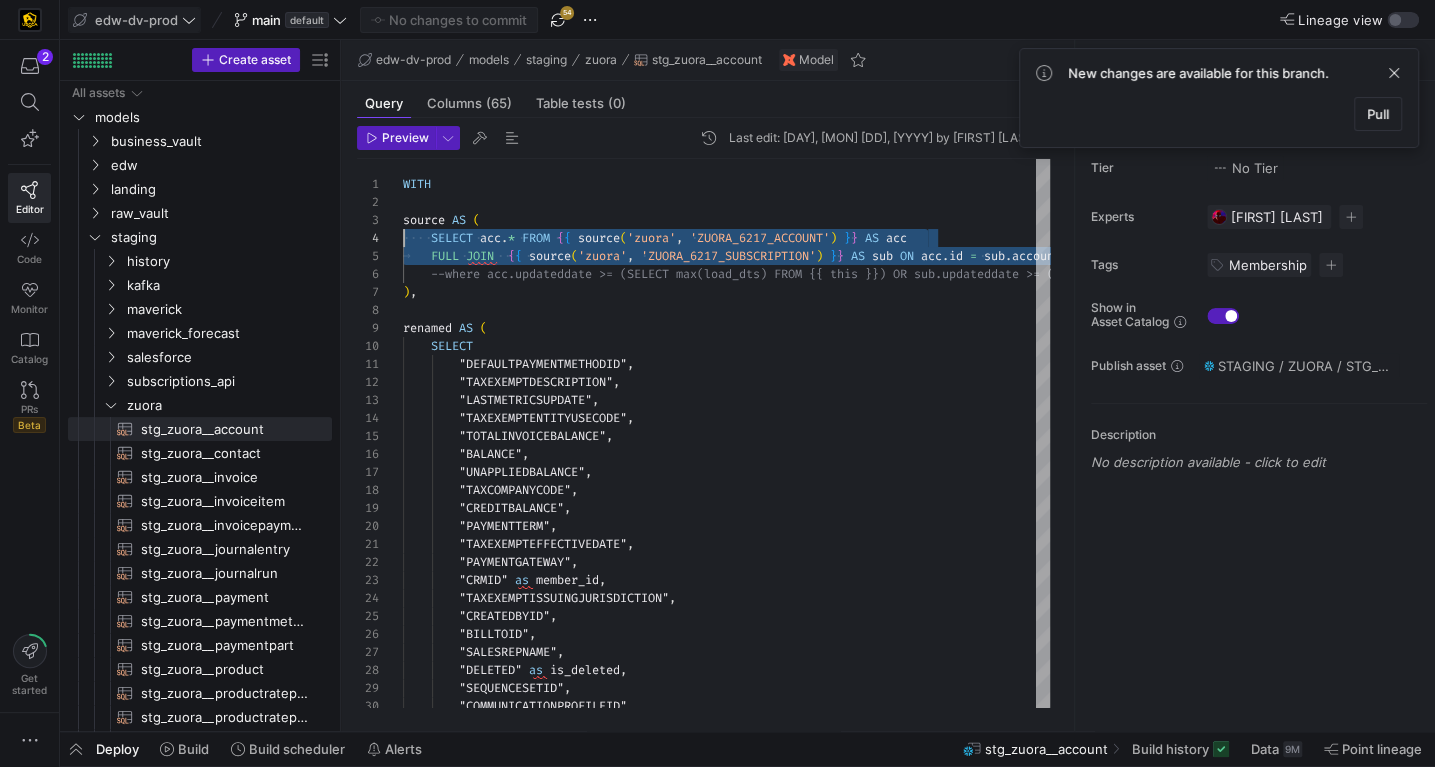click 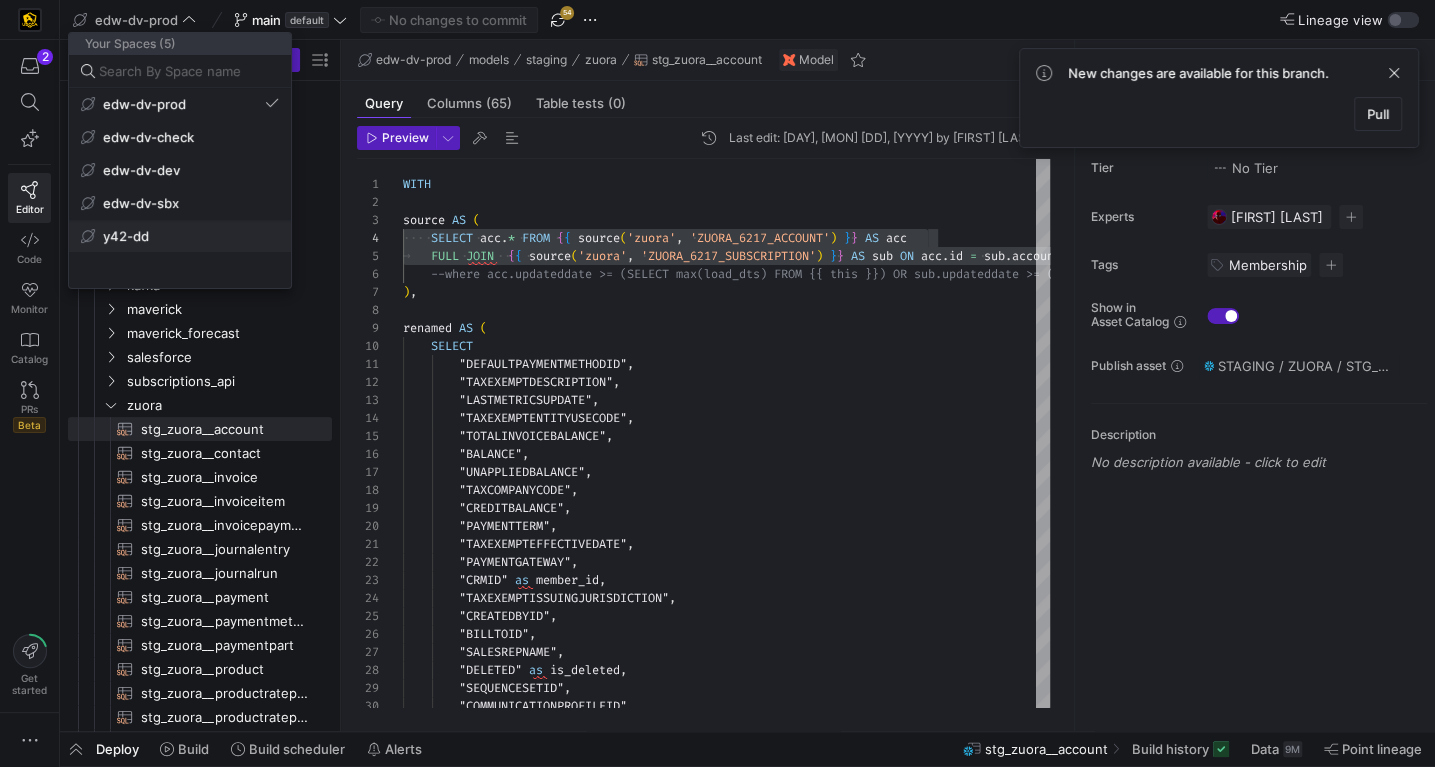 click on "y42-dd" at bounding box center [180, 236] 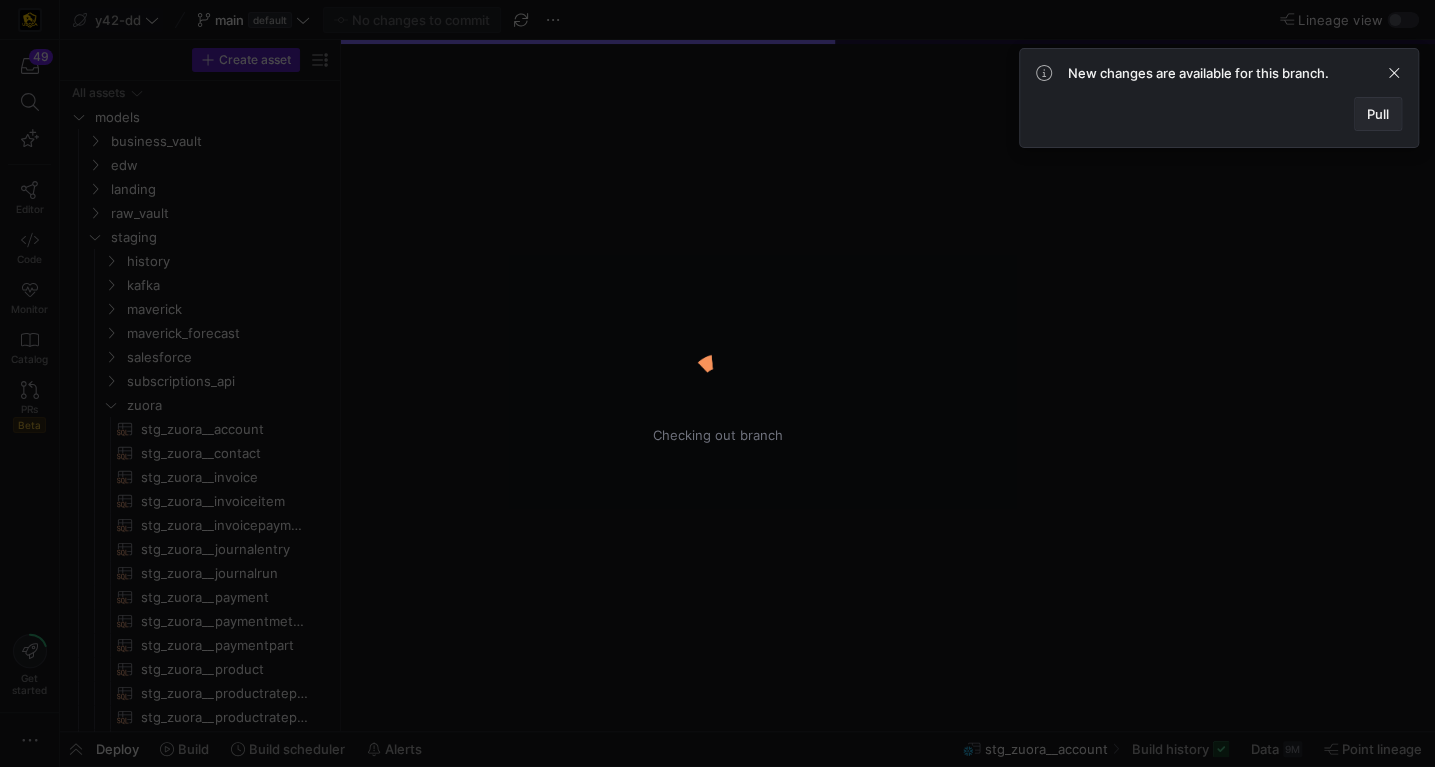 click 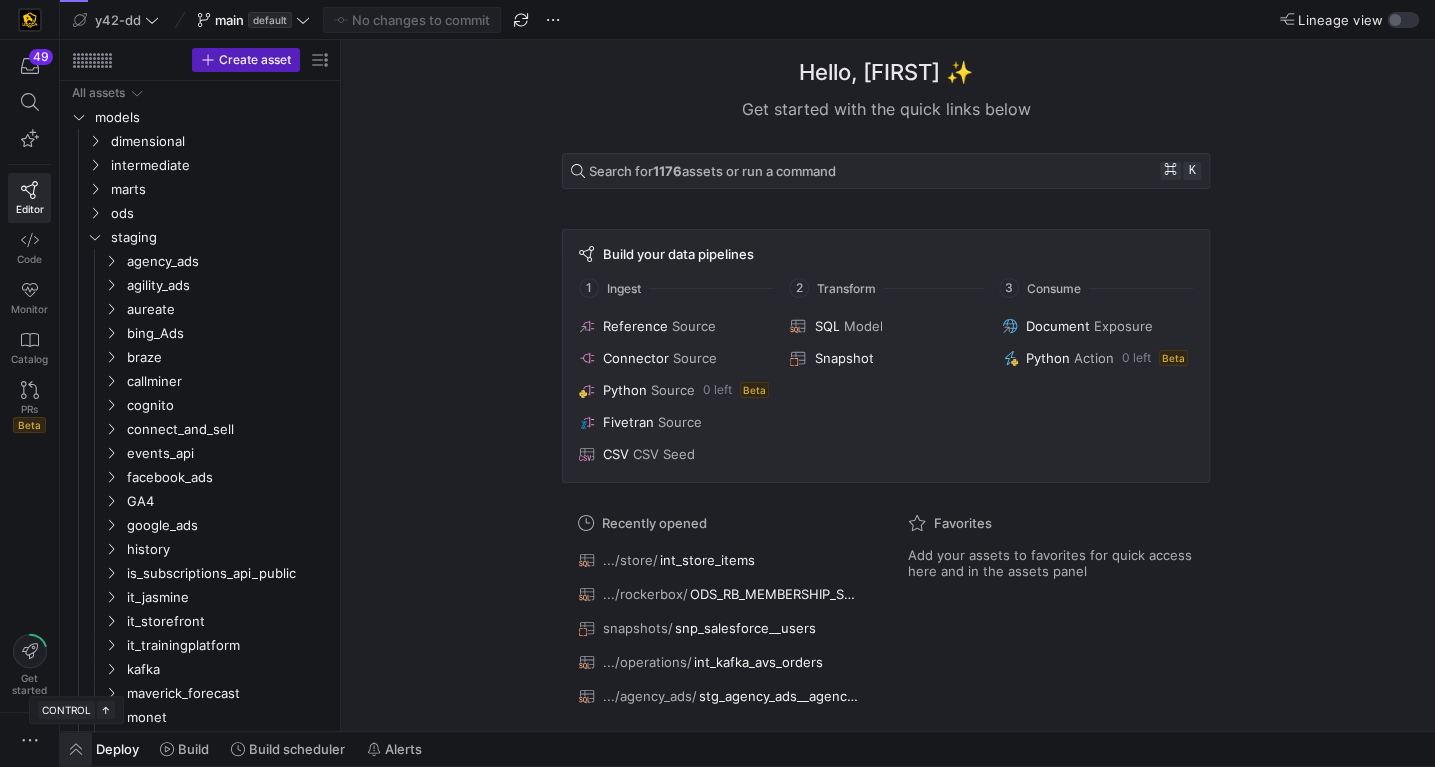 click 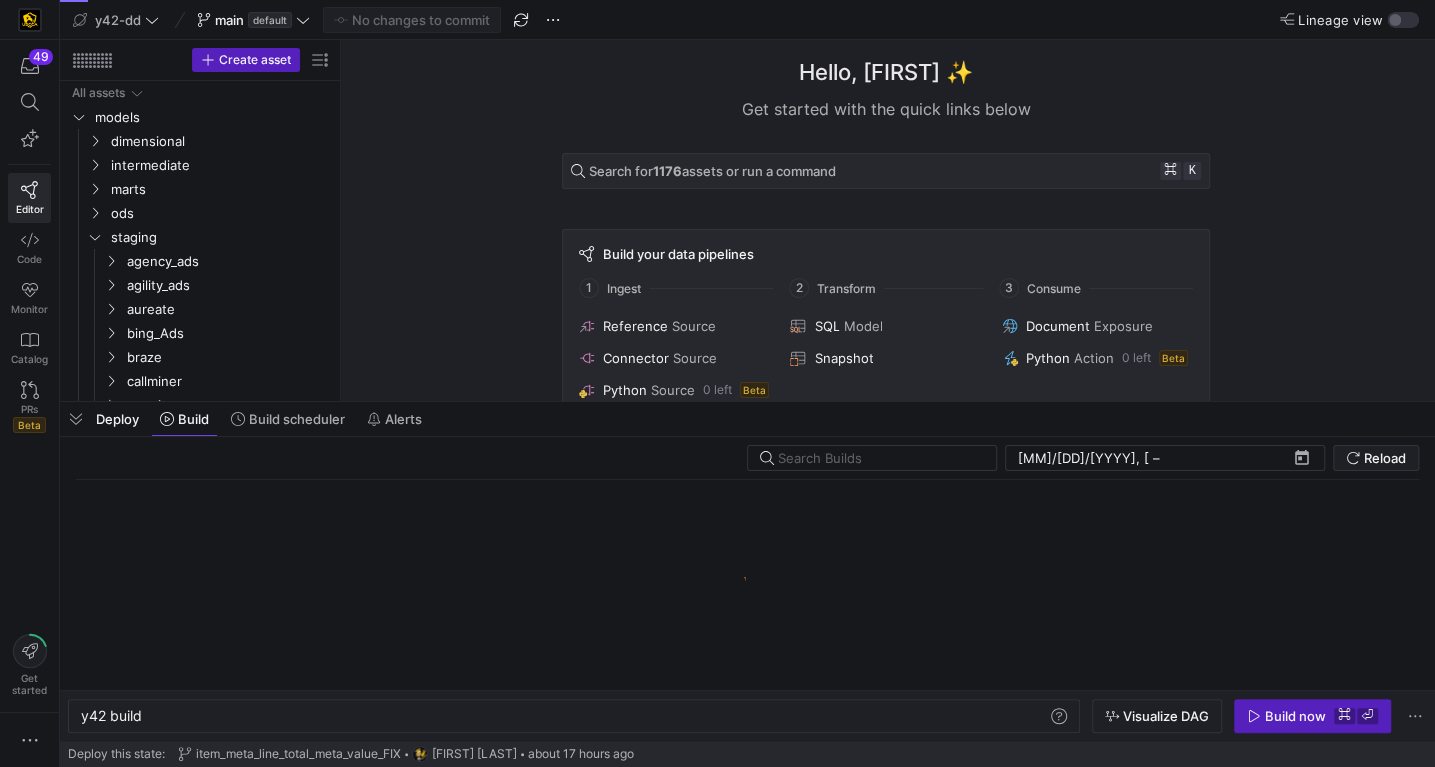 scroll, scrollTop: 0, scrollLeft: 60, axis: horizontal 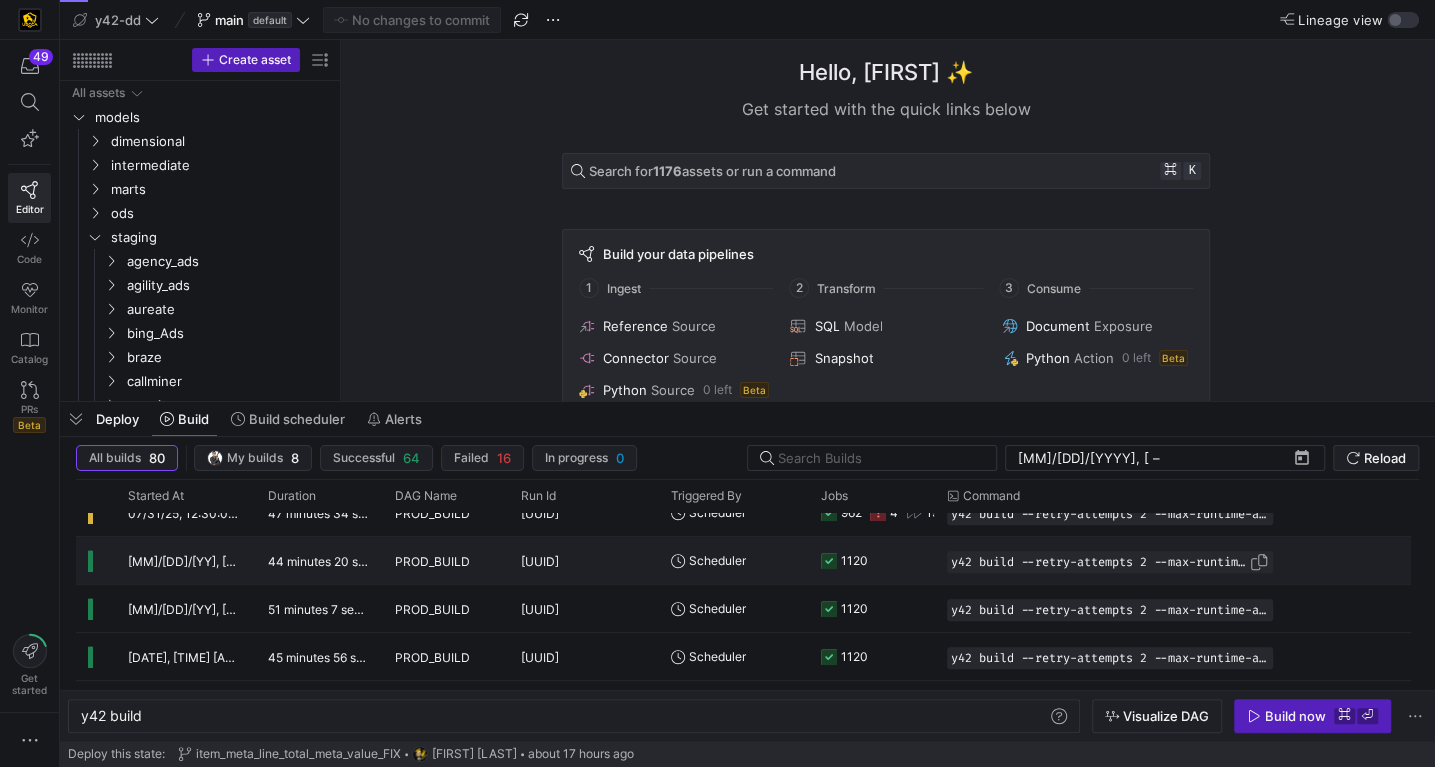 click 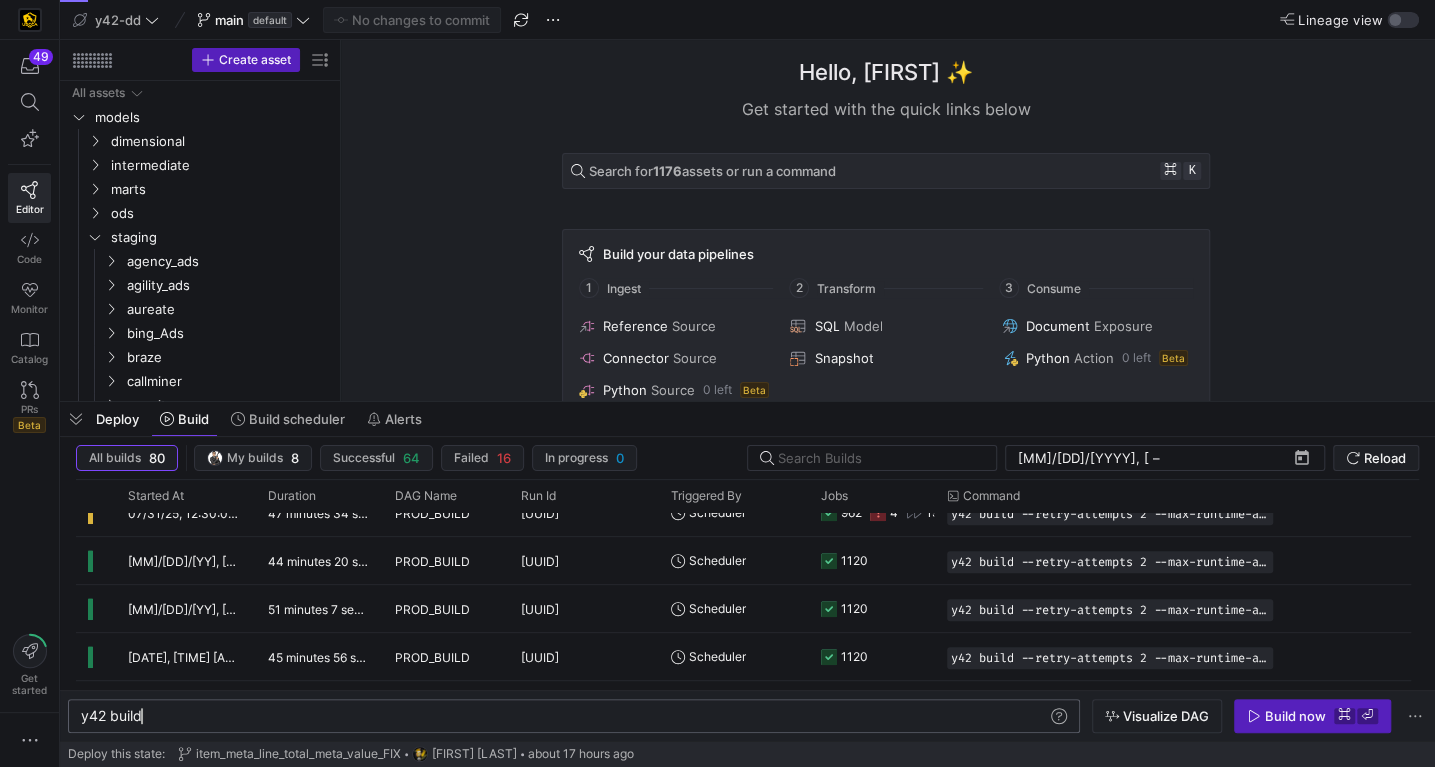 scroll, scrollTop: 0, scrollLeft: 0, axis: both 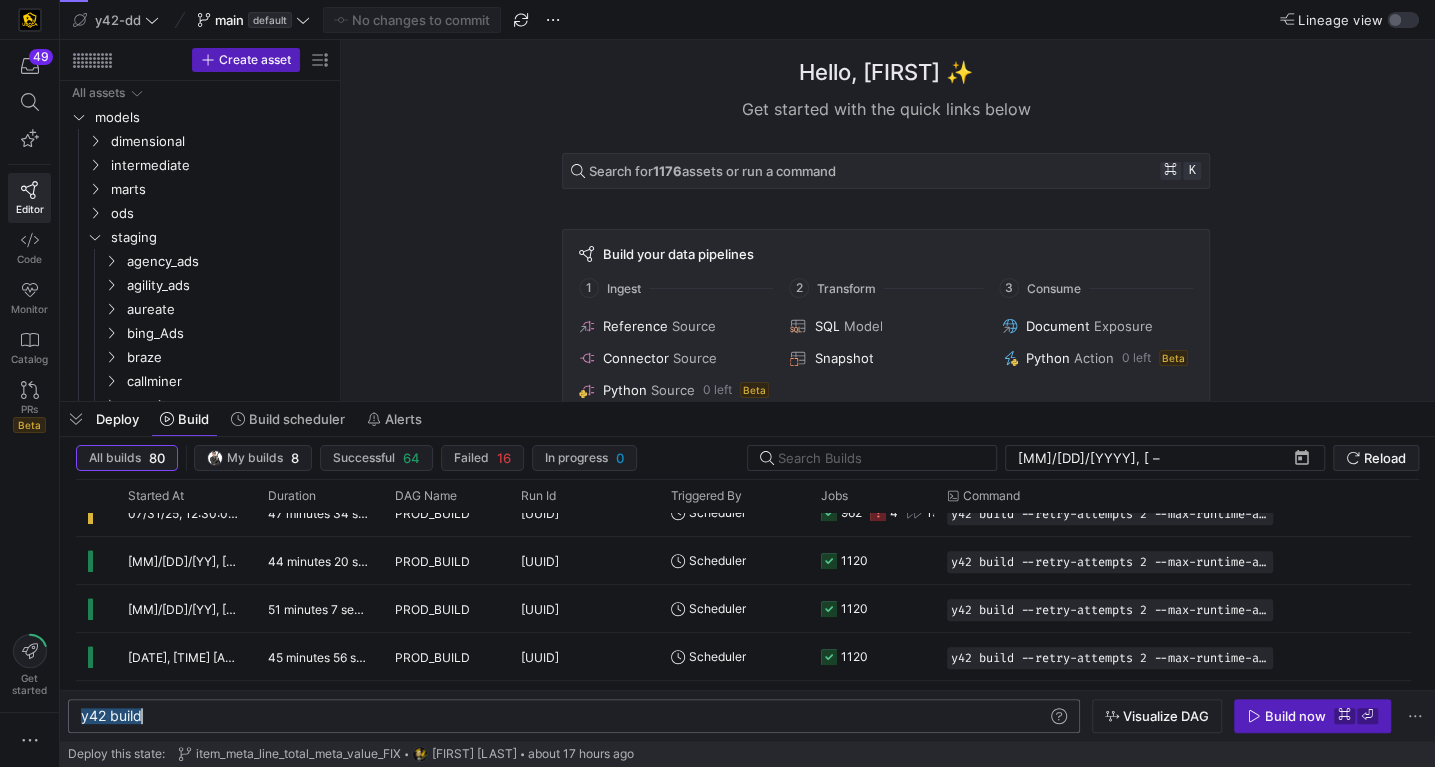 type on "y42 build --retry-attempts 2 --max-runtime-all 1h" 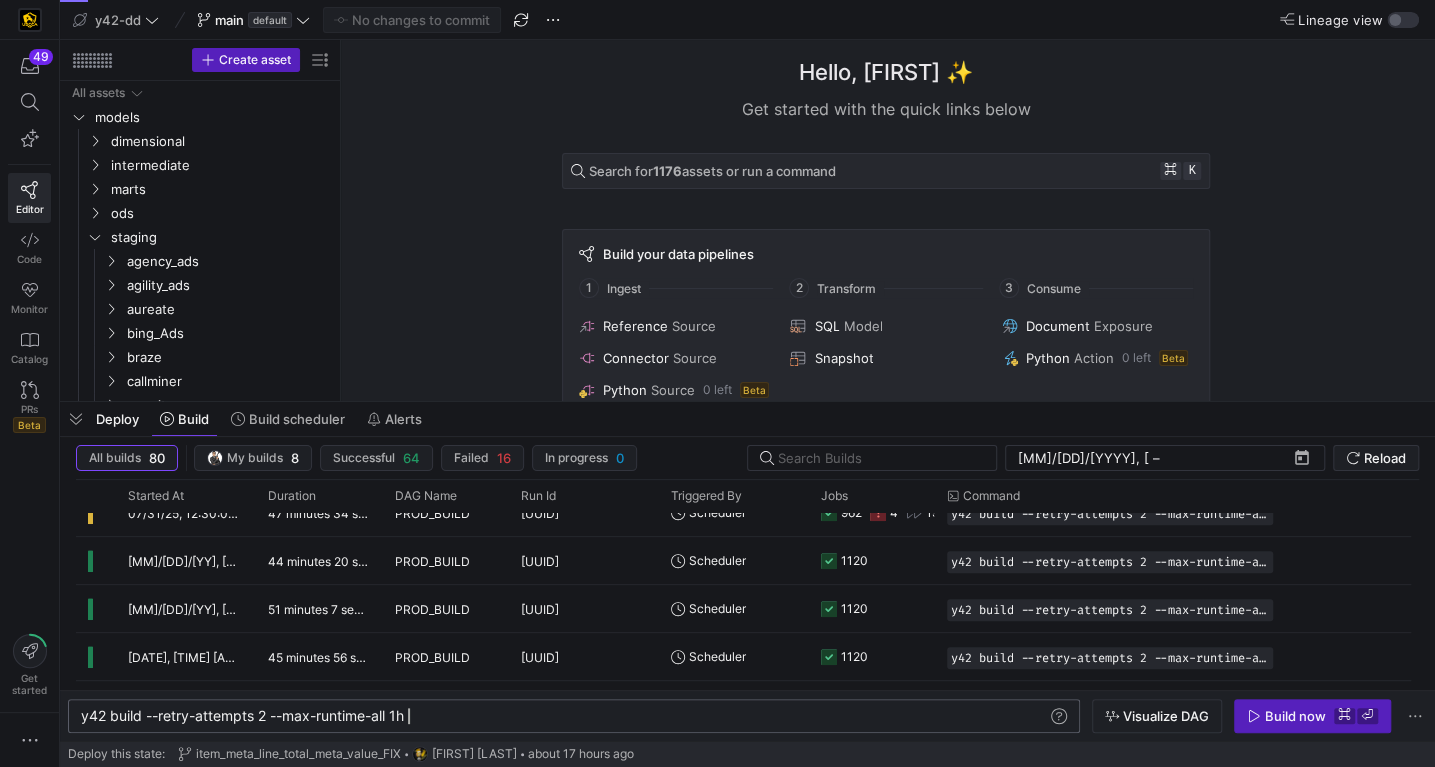 scroll, scrollTop: 0, scrollLeft: 326, axis: horizontal 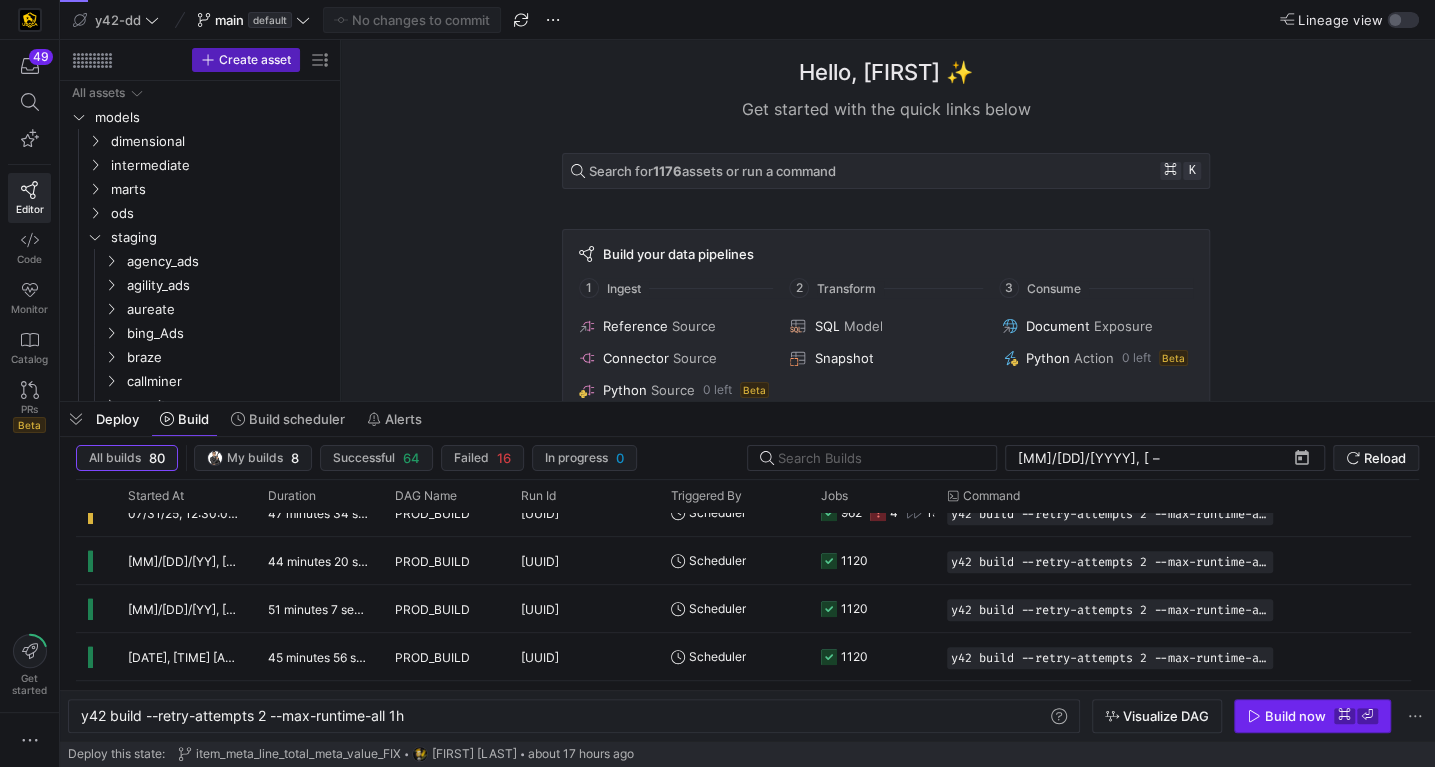 click on "Build now" at bounding box center [1295, 716] 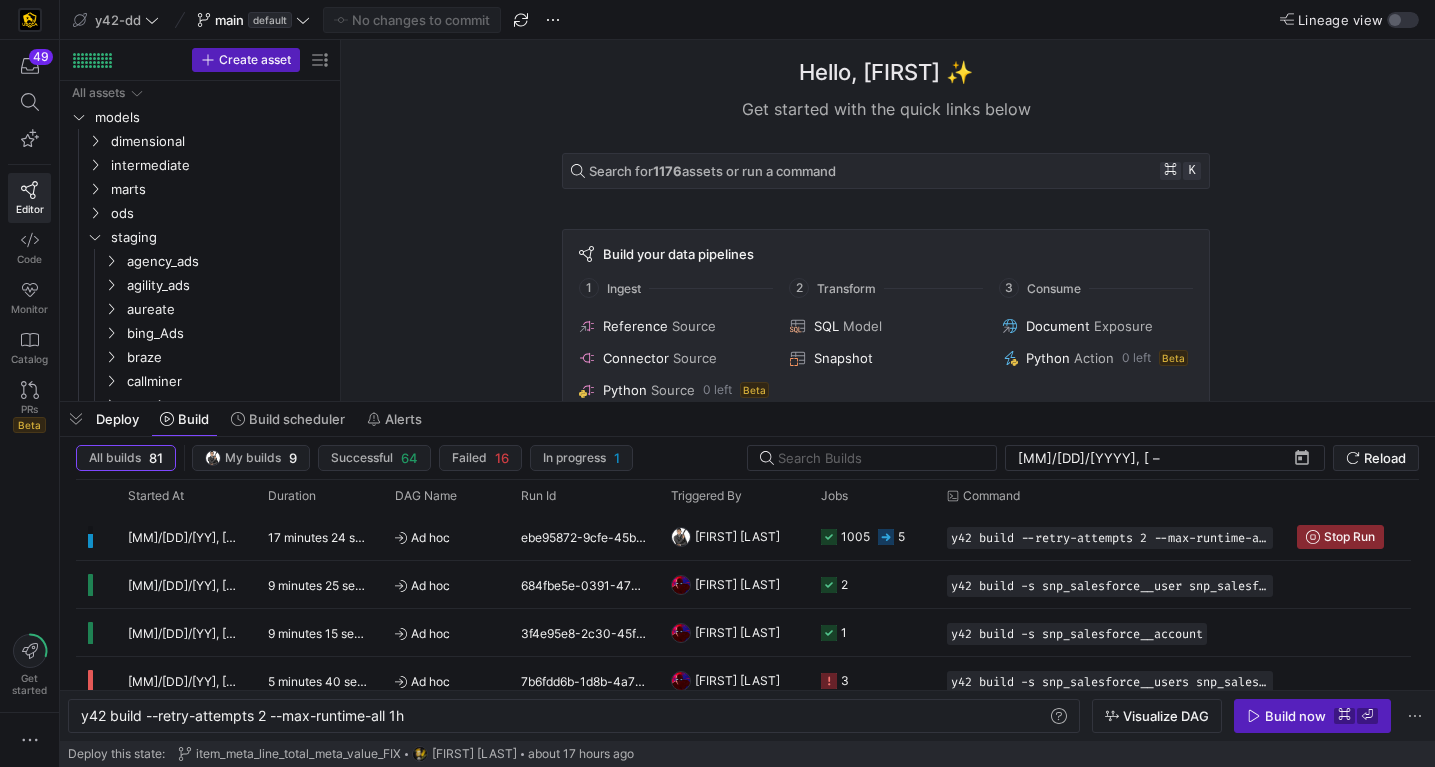 scroll, scrollTop: 0, scrollLeft: 0, axis: both 